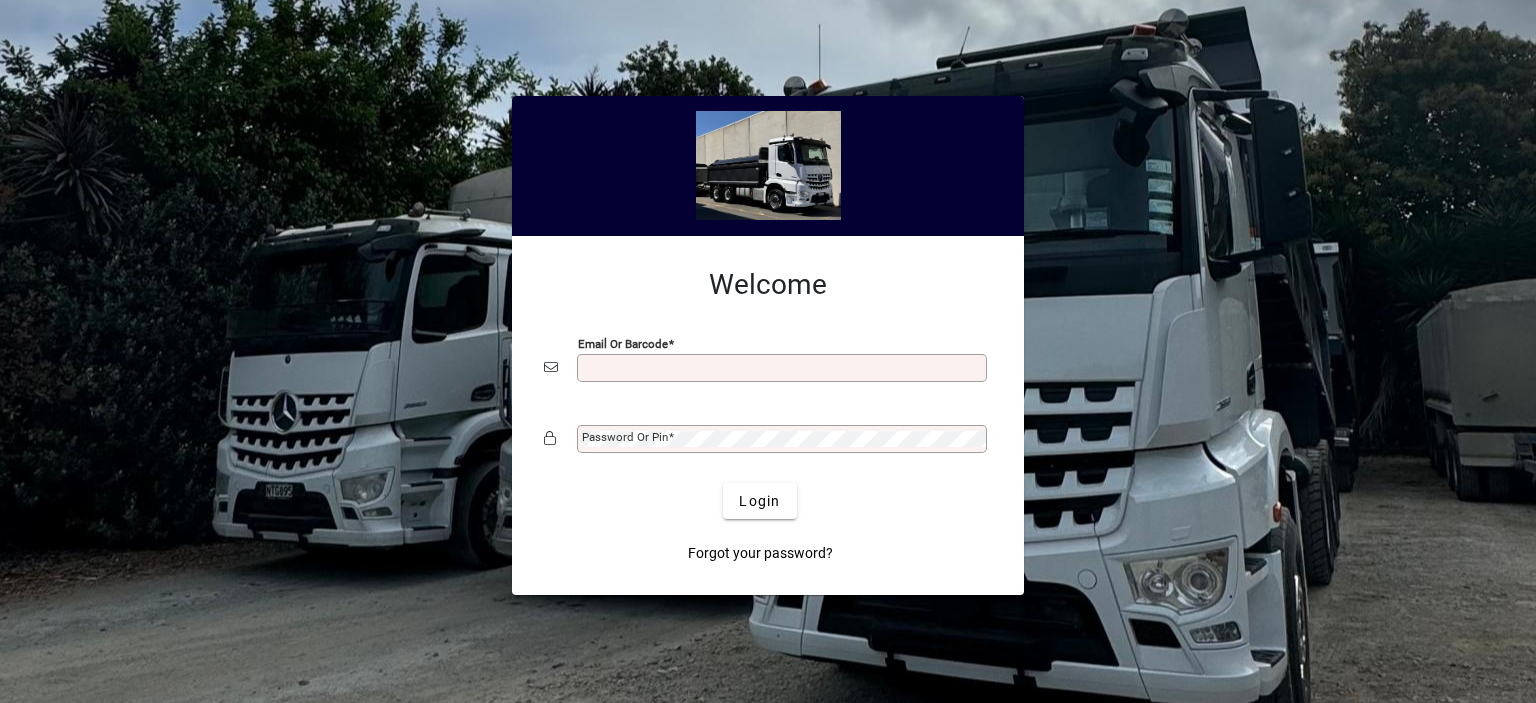 scroll, scrollTop: 0, scrollLeft: 0, axis: both 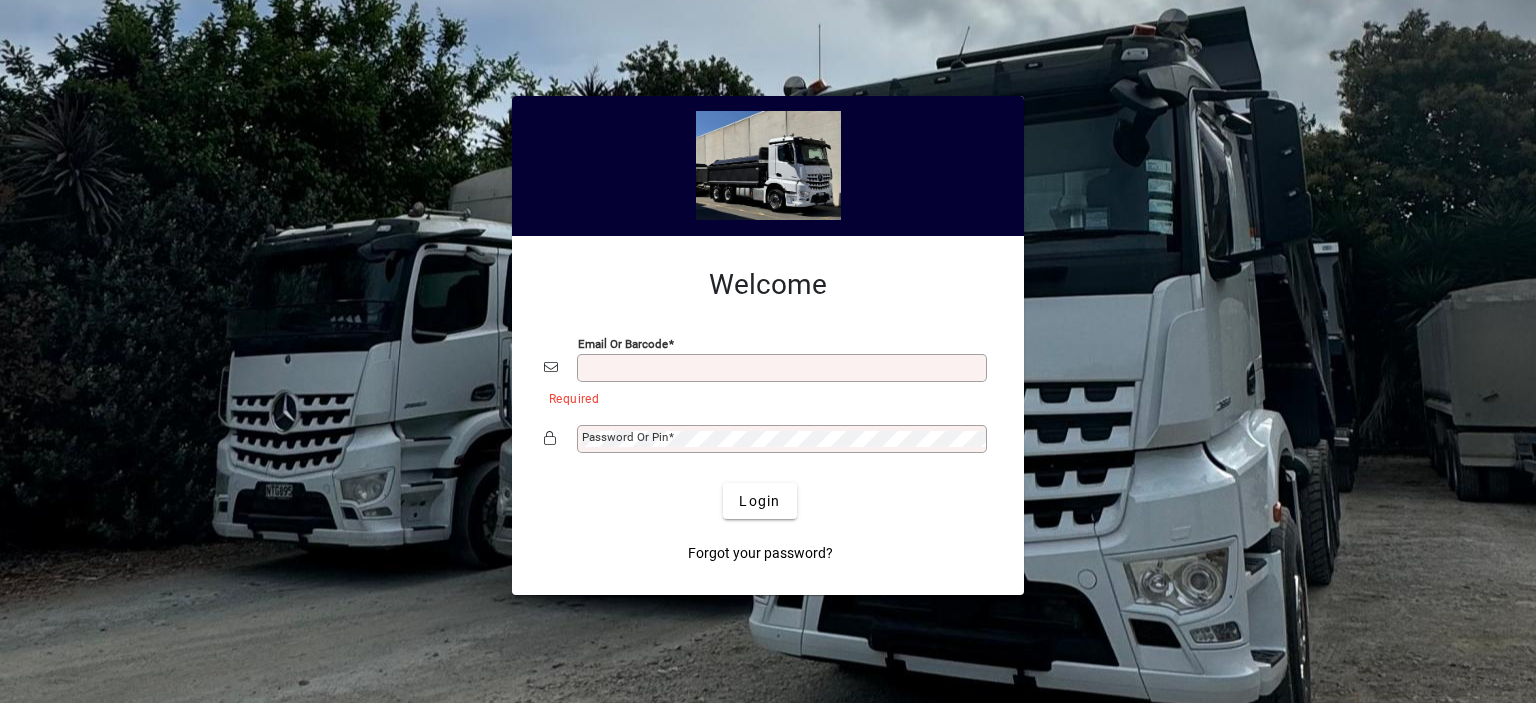 click on "Email or Barcode" at bounding box center (784, 368) 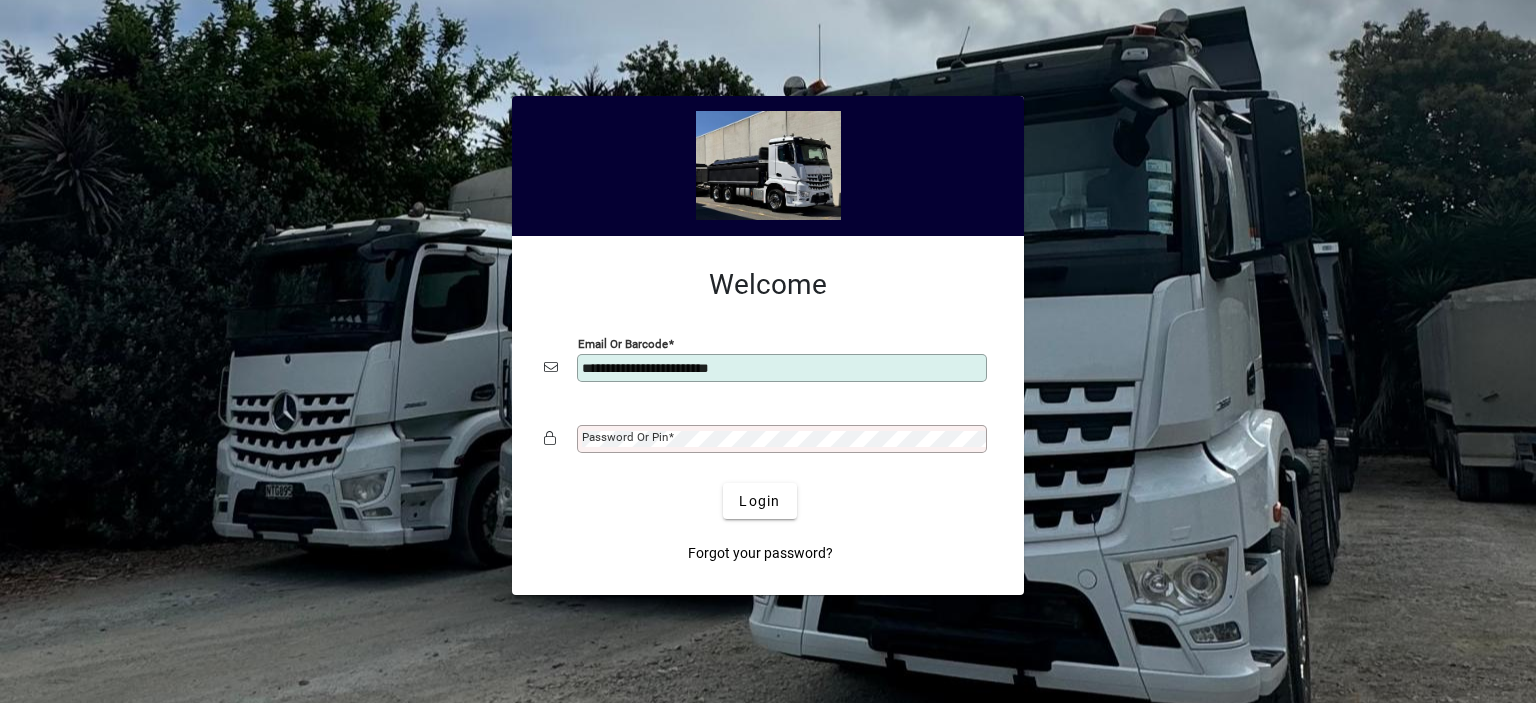 click on "Password or Pin" at bounding box center [625, 437] 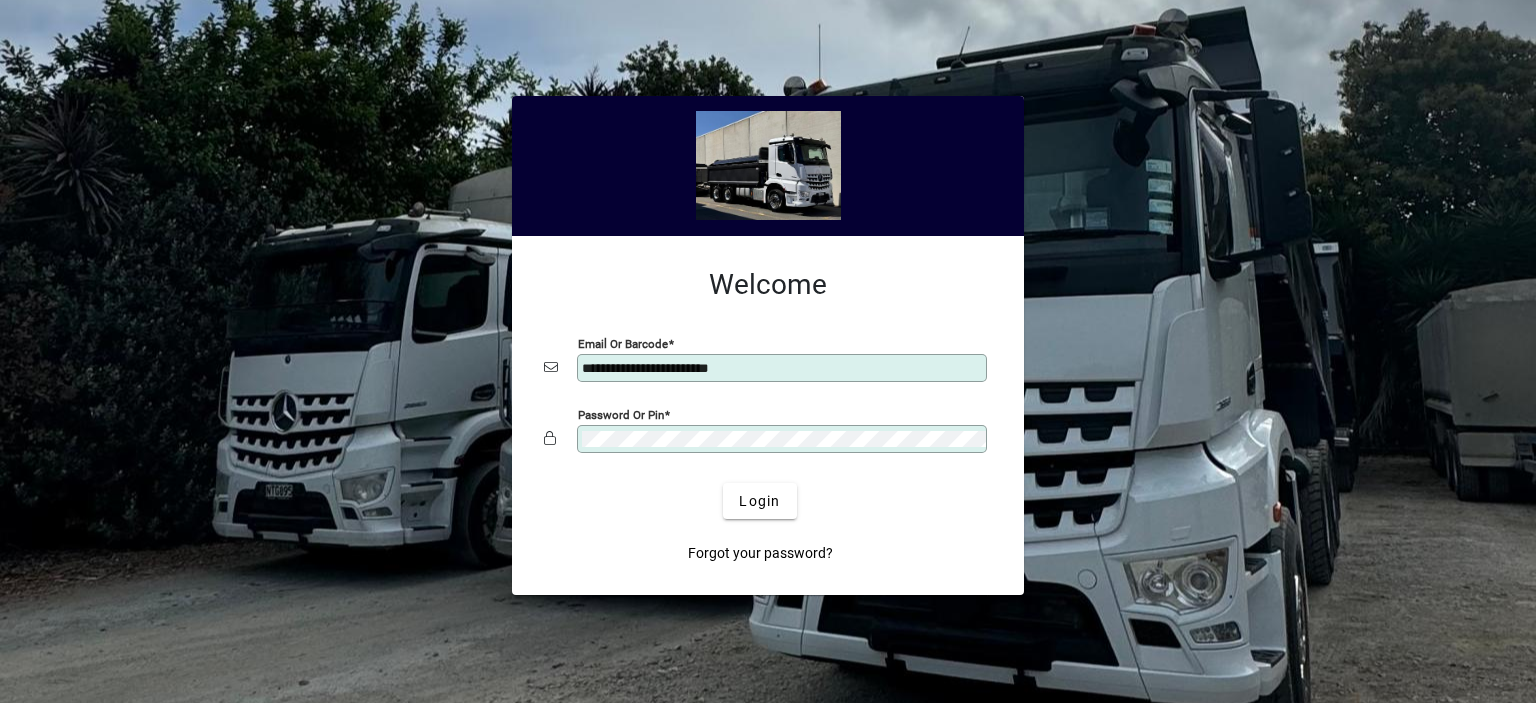click on "Login" 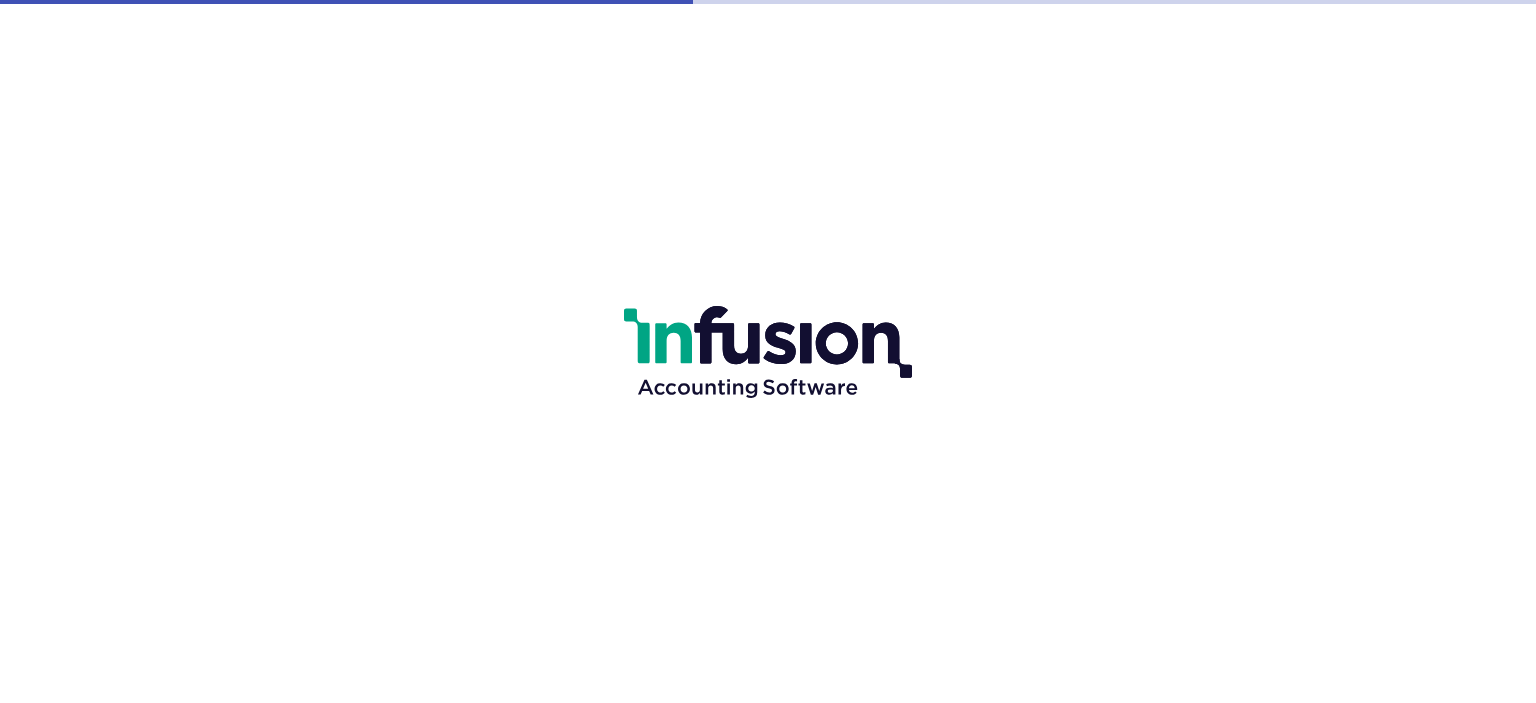 scroll, scrollTop: 0, scrollLeft: 0, axis: both 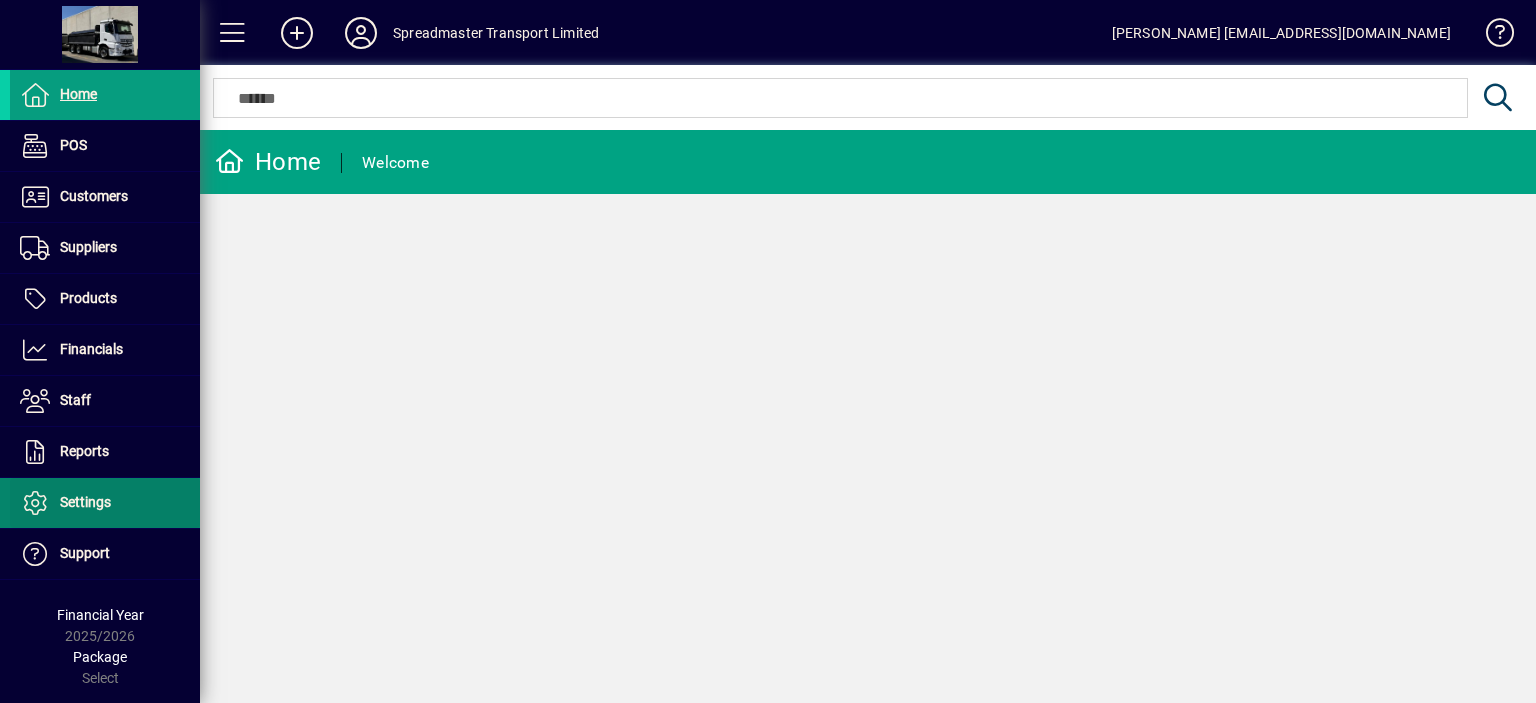 click on "Settings" at bounding box center [85, 502] 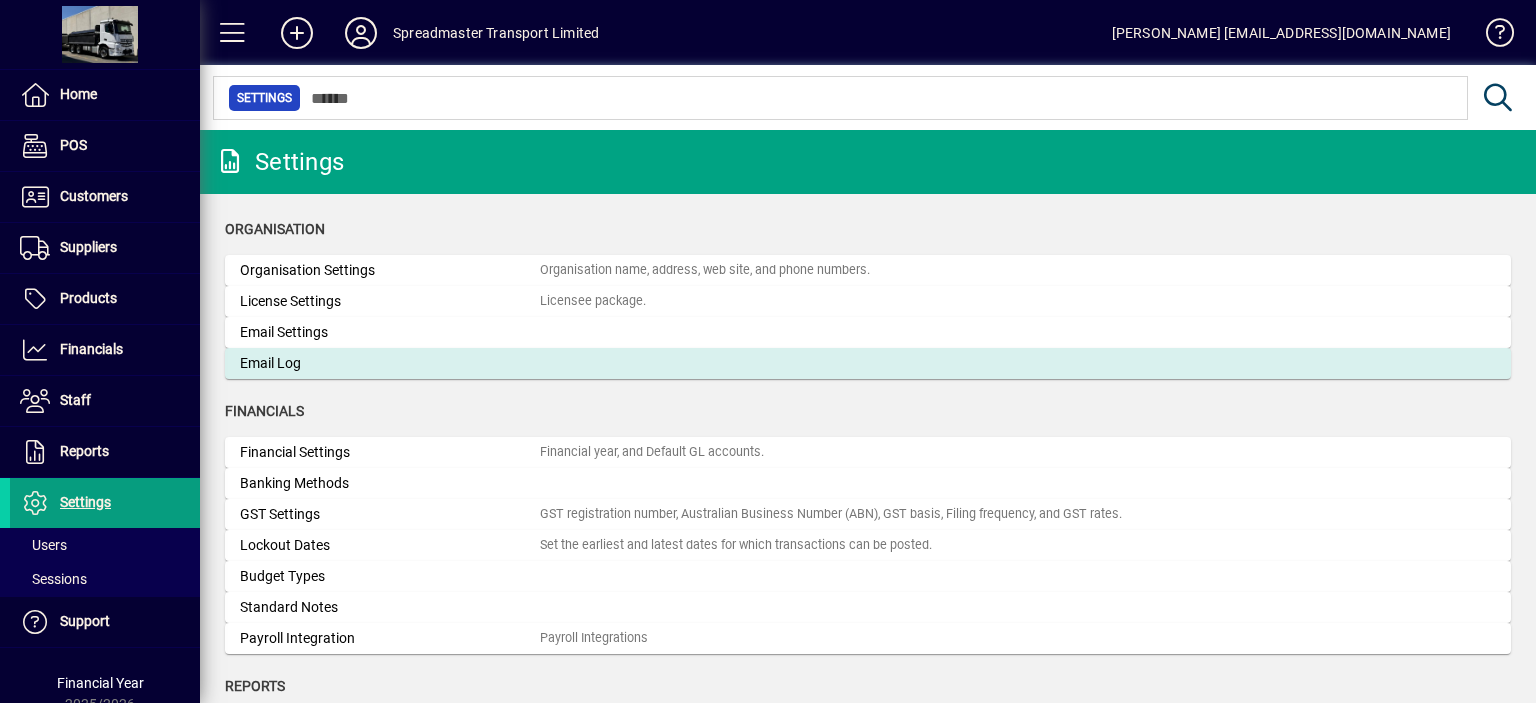 click on "Email Log" 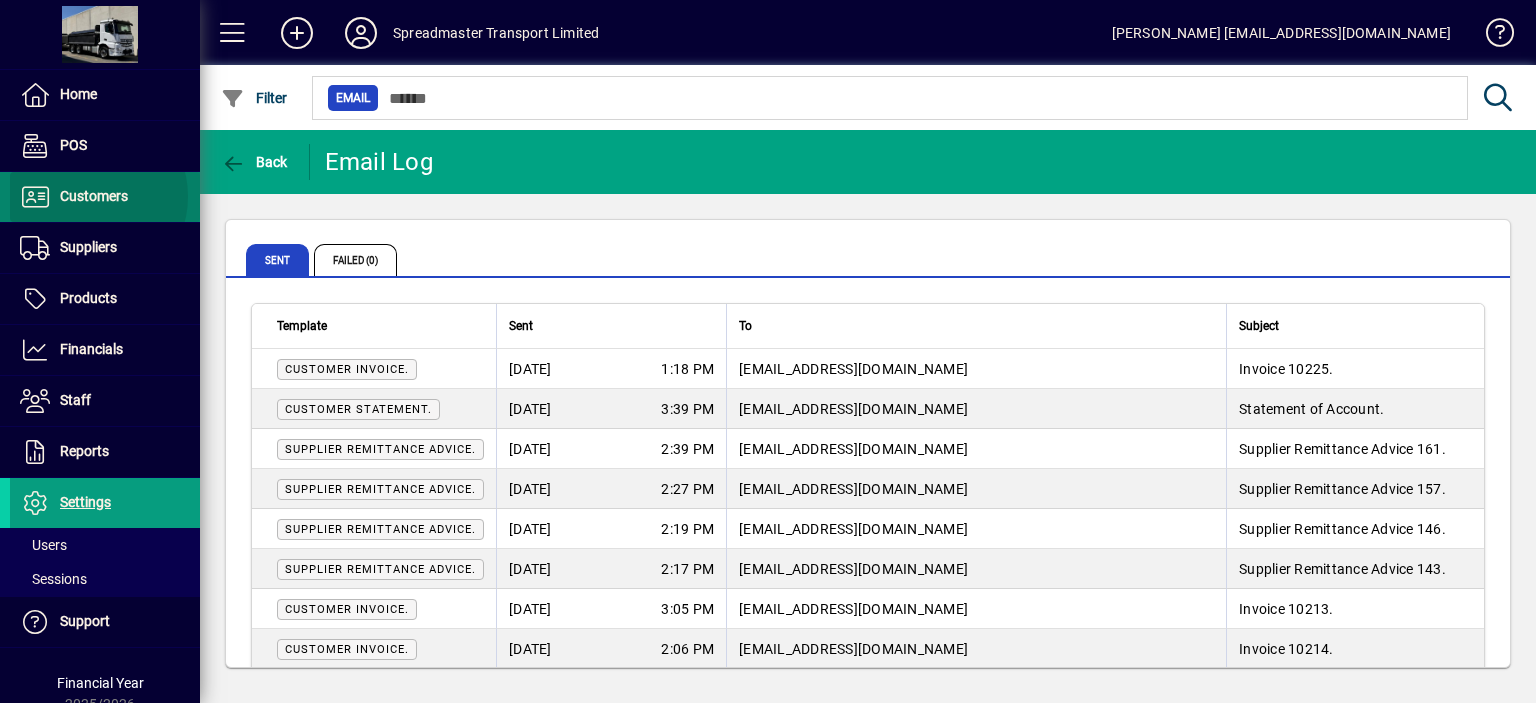 click on "Customers" at bounding box center (94, 196) 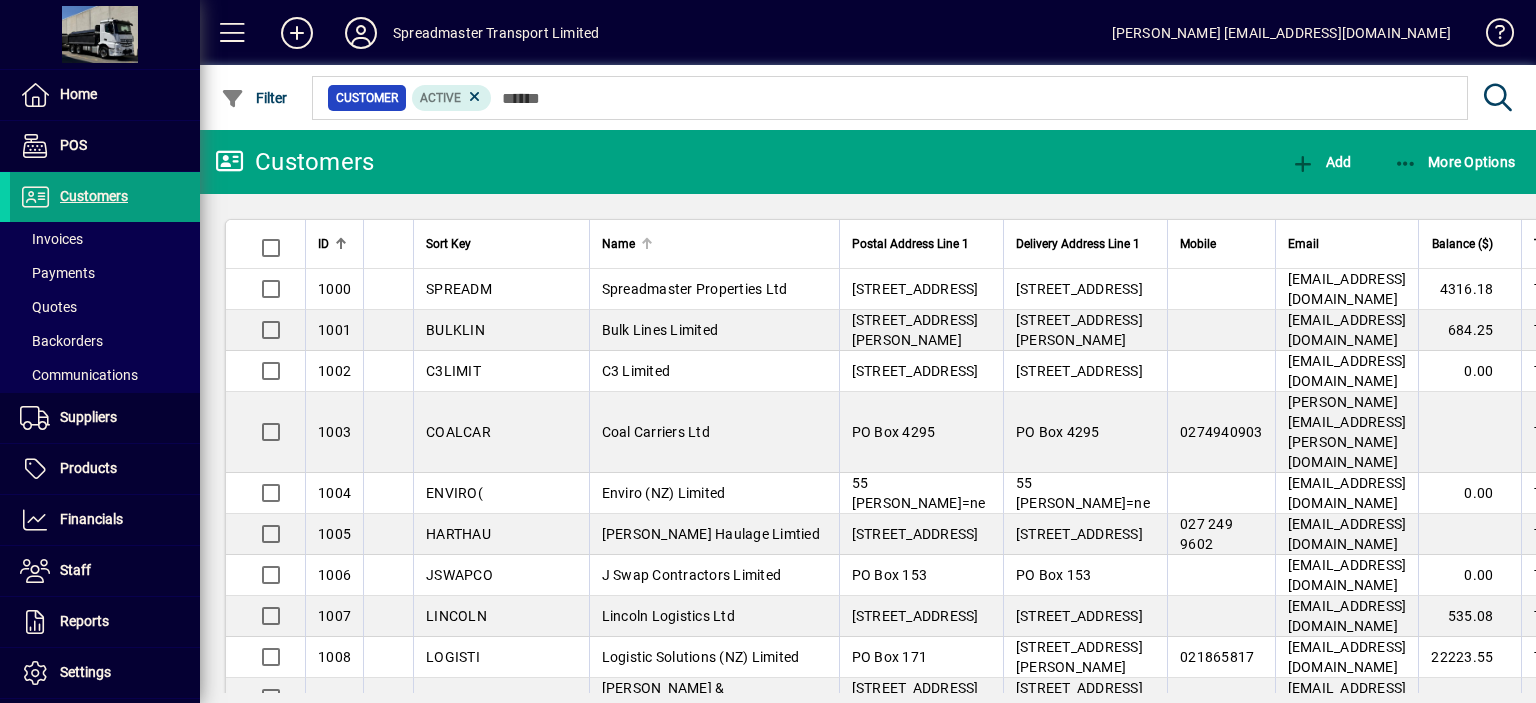 click at bounding box center (646, 239) 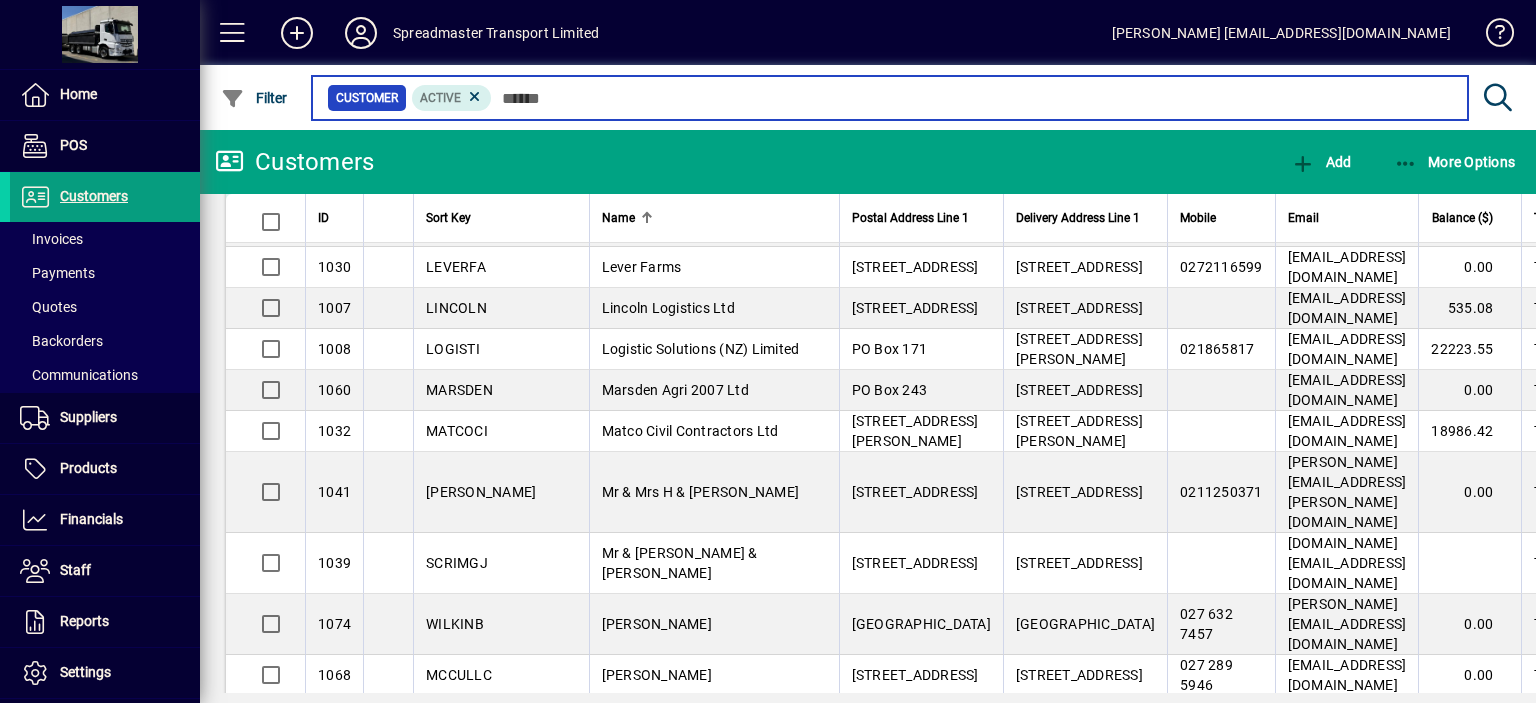scroll, scrollTop: 1500, scrollLeft: 0, axis: vertical 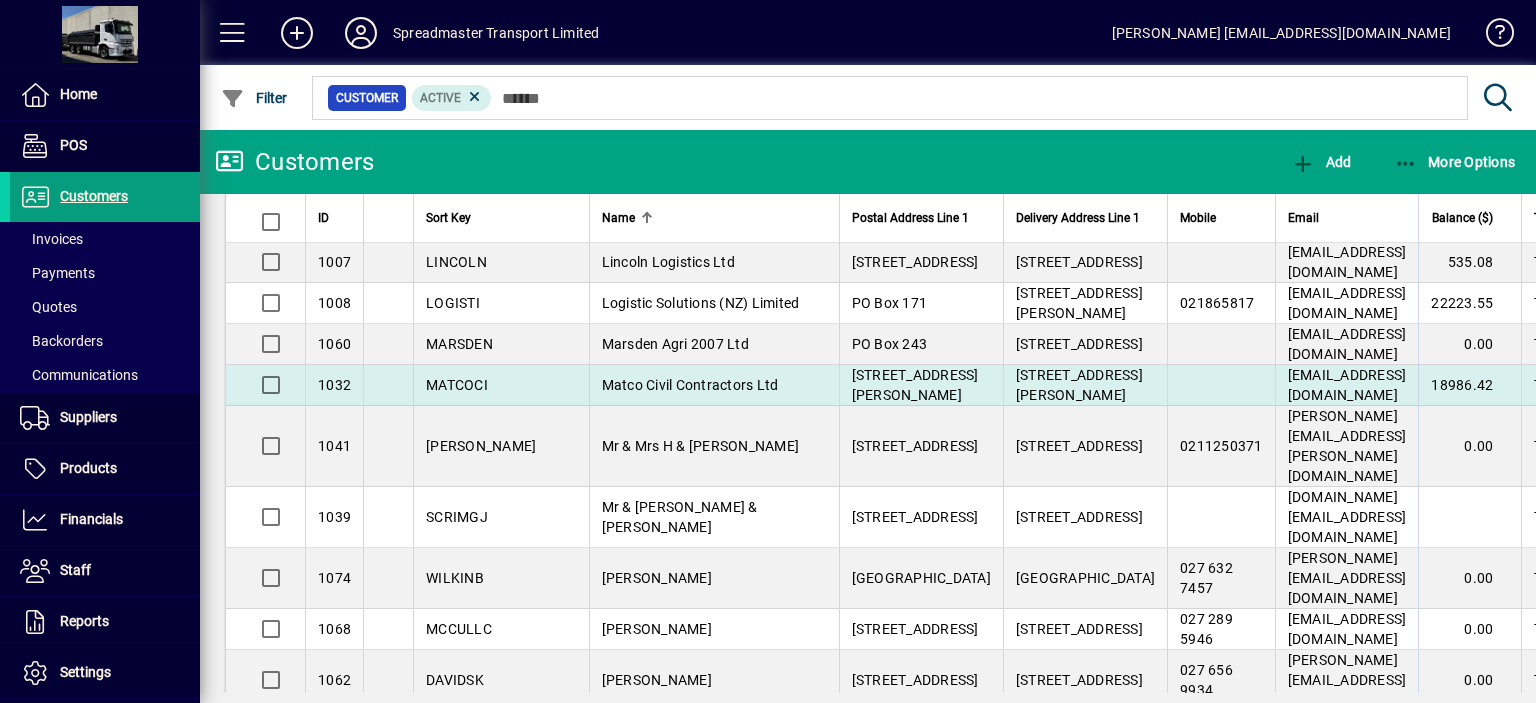click on "Matco Civil Contractors Ltd" at bounding box center [690, 385] 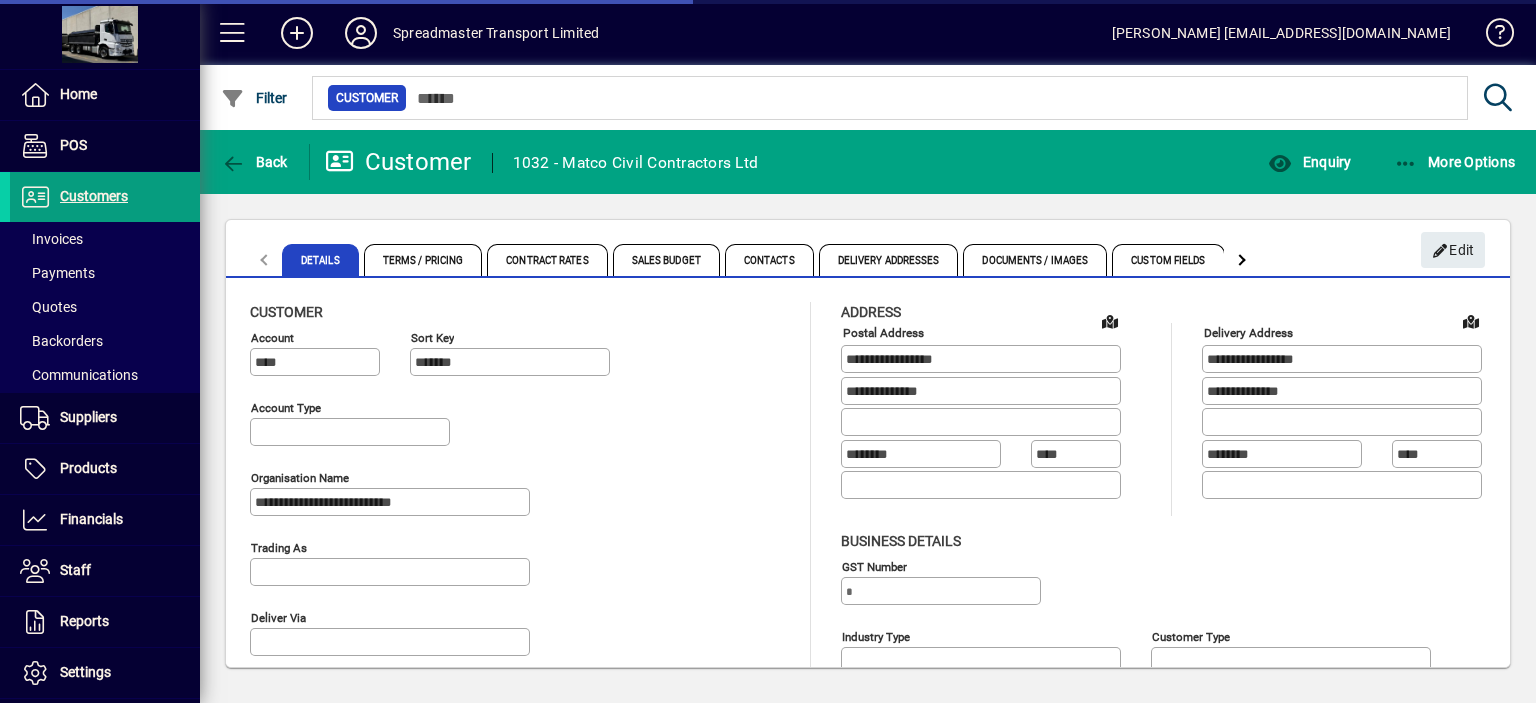 type on "**********" 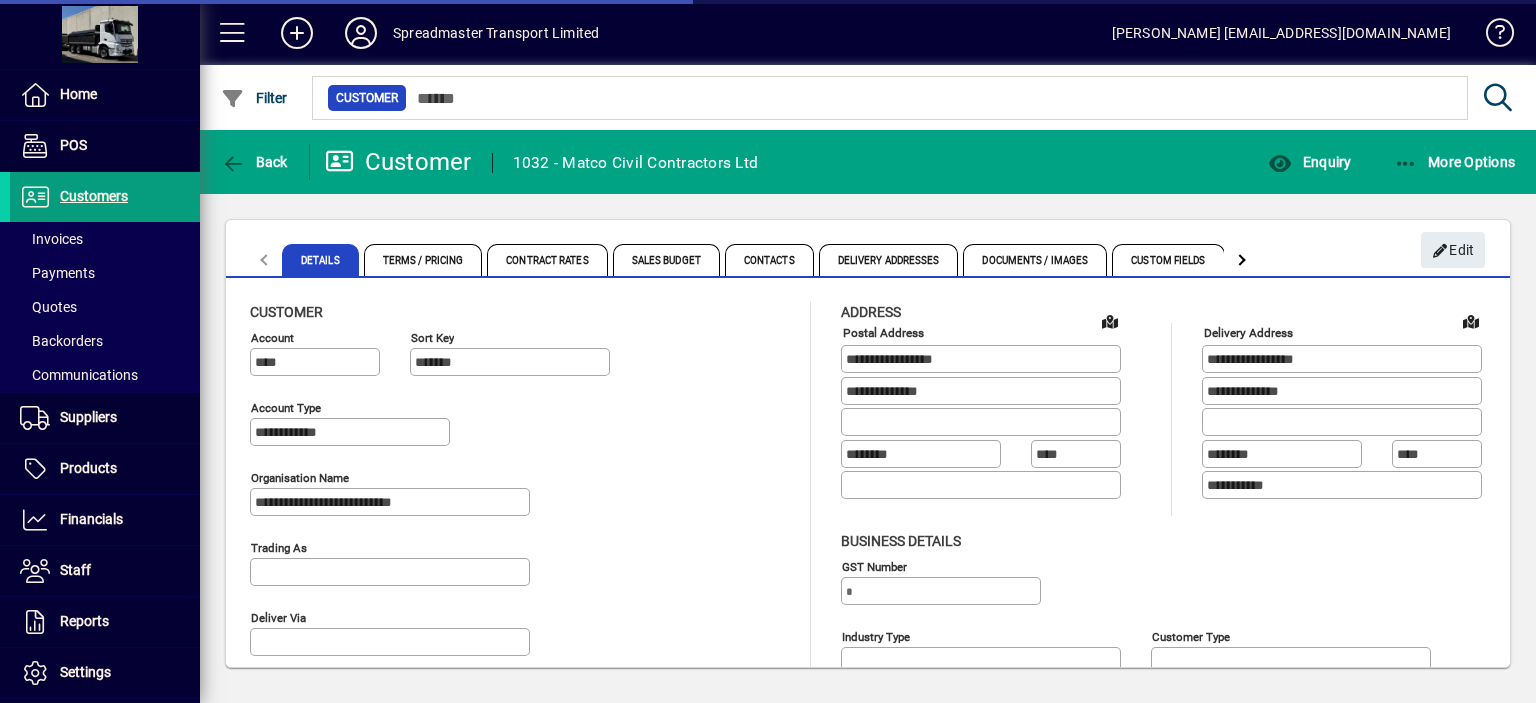 type on "**********" 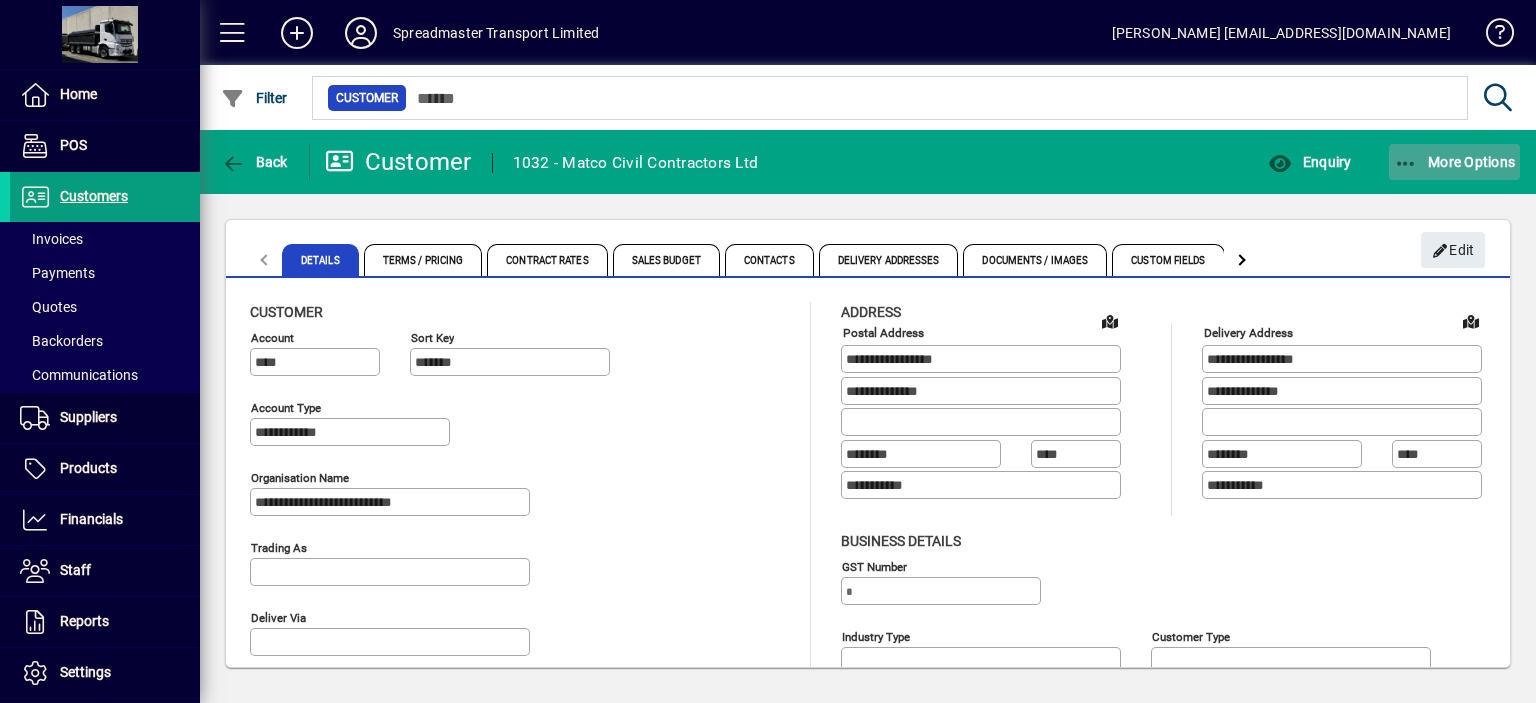 click on "More Options" 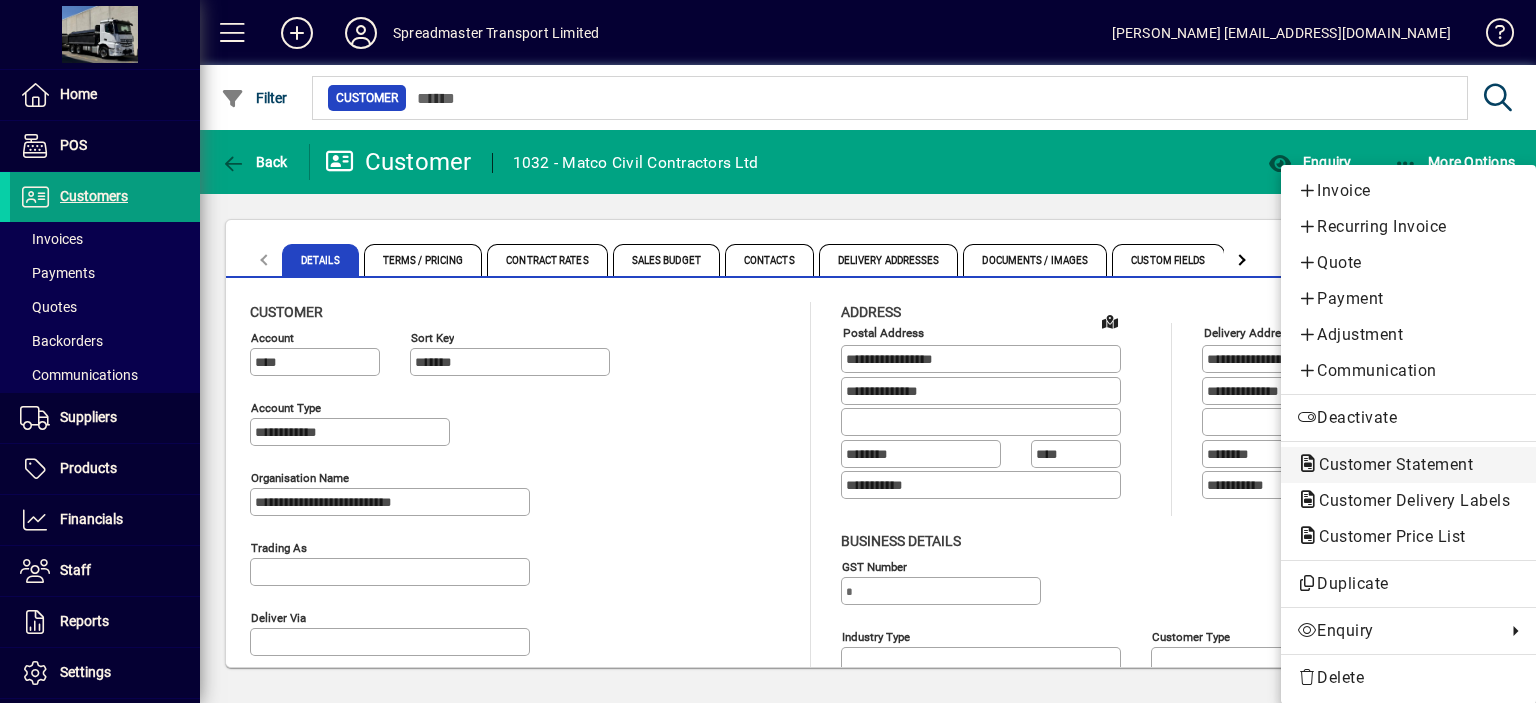 click on "Customer Statement" 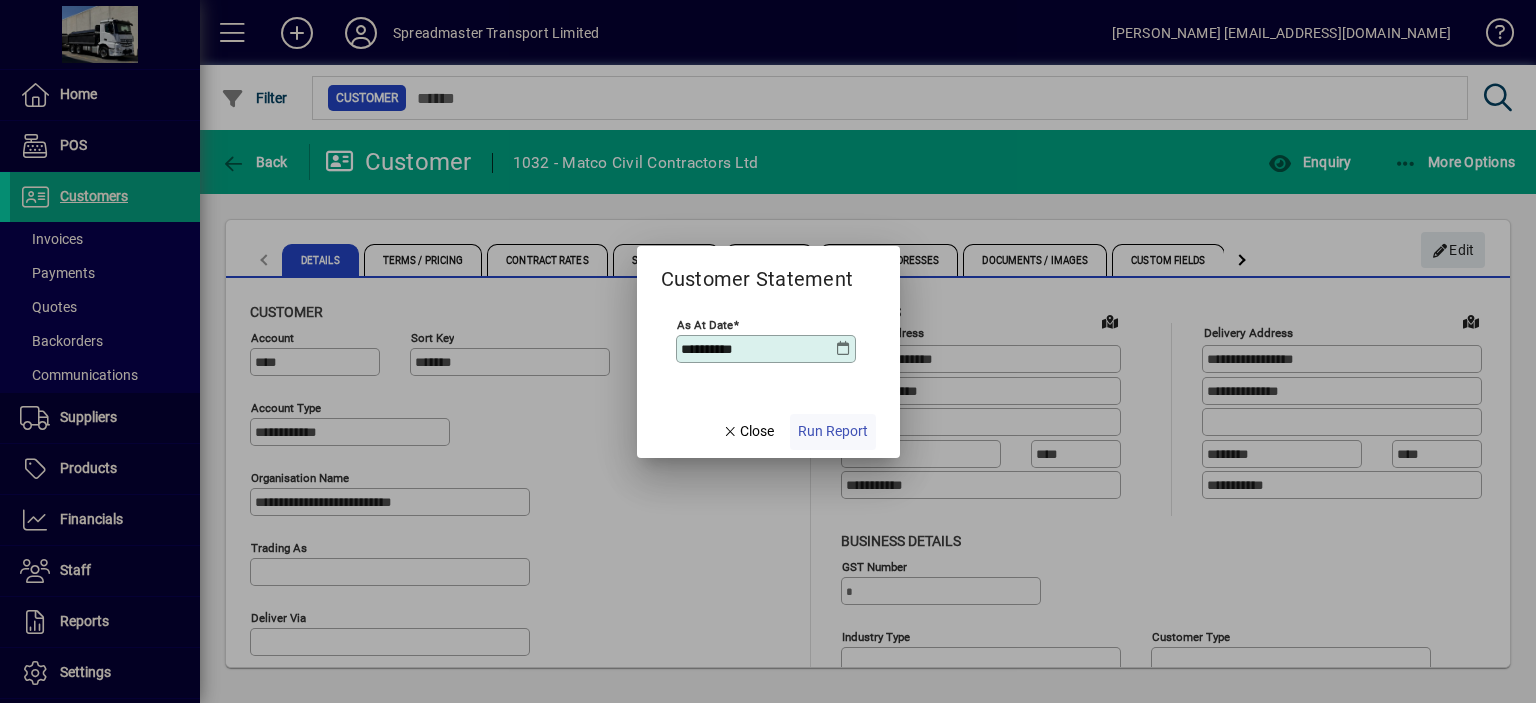 click on "Run Report" 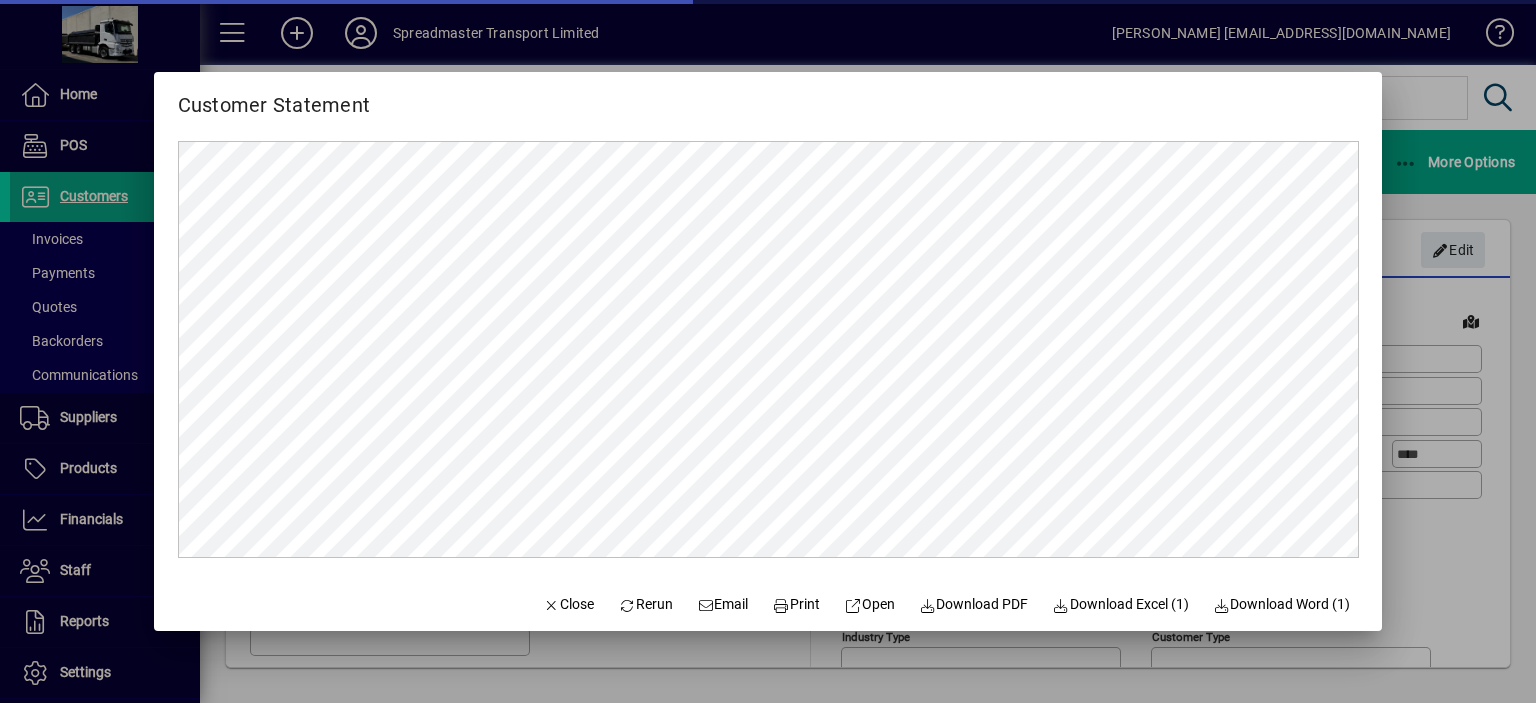 scroll, scrollTop: 0, scrollLeft: 0, axis: both 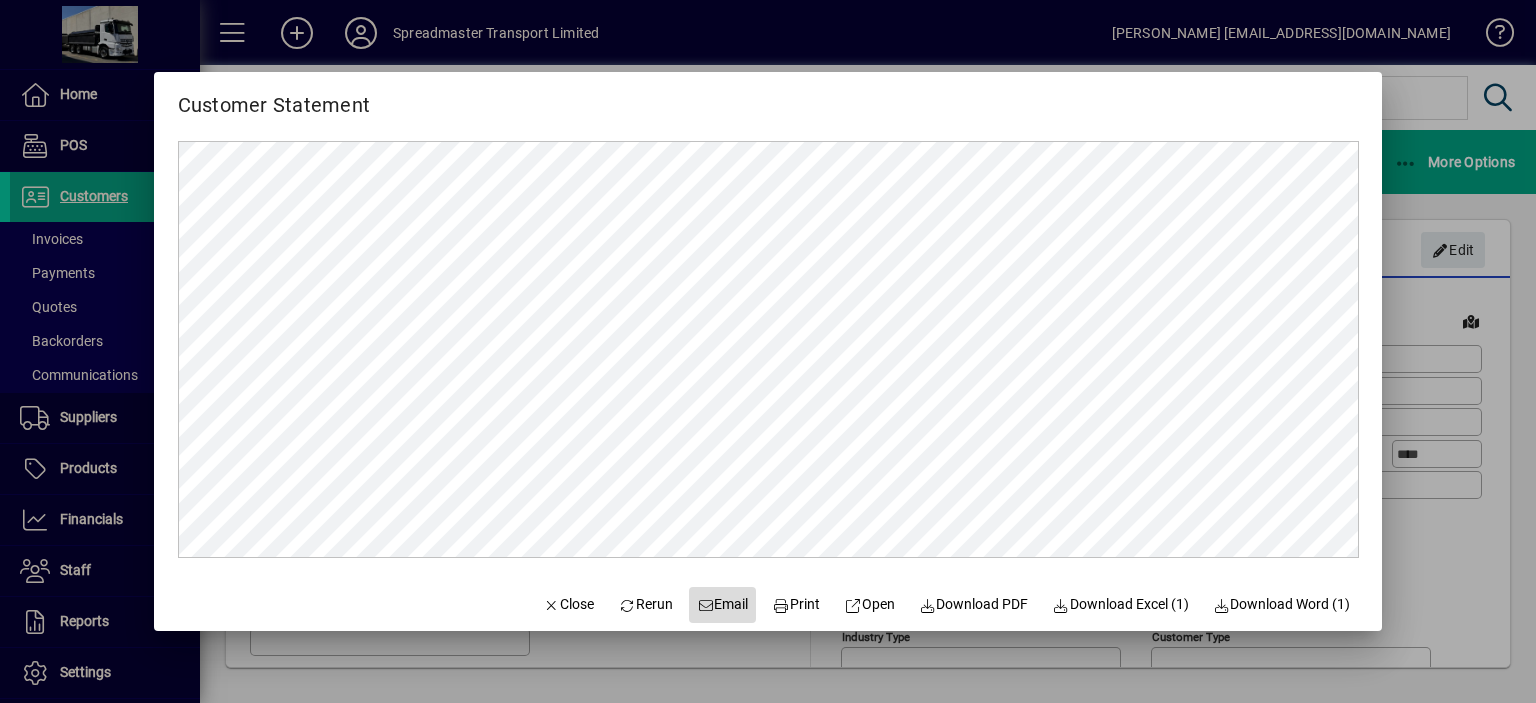 click on "Email" 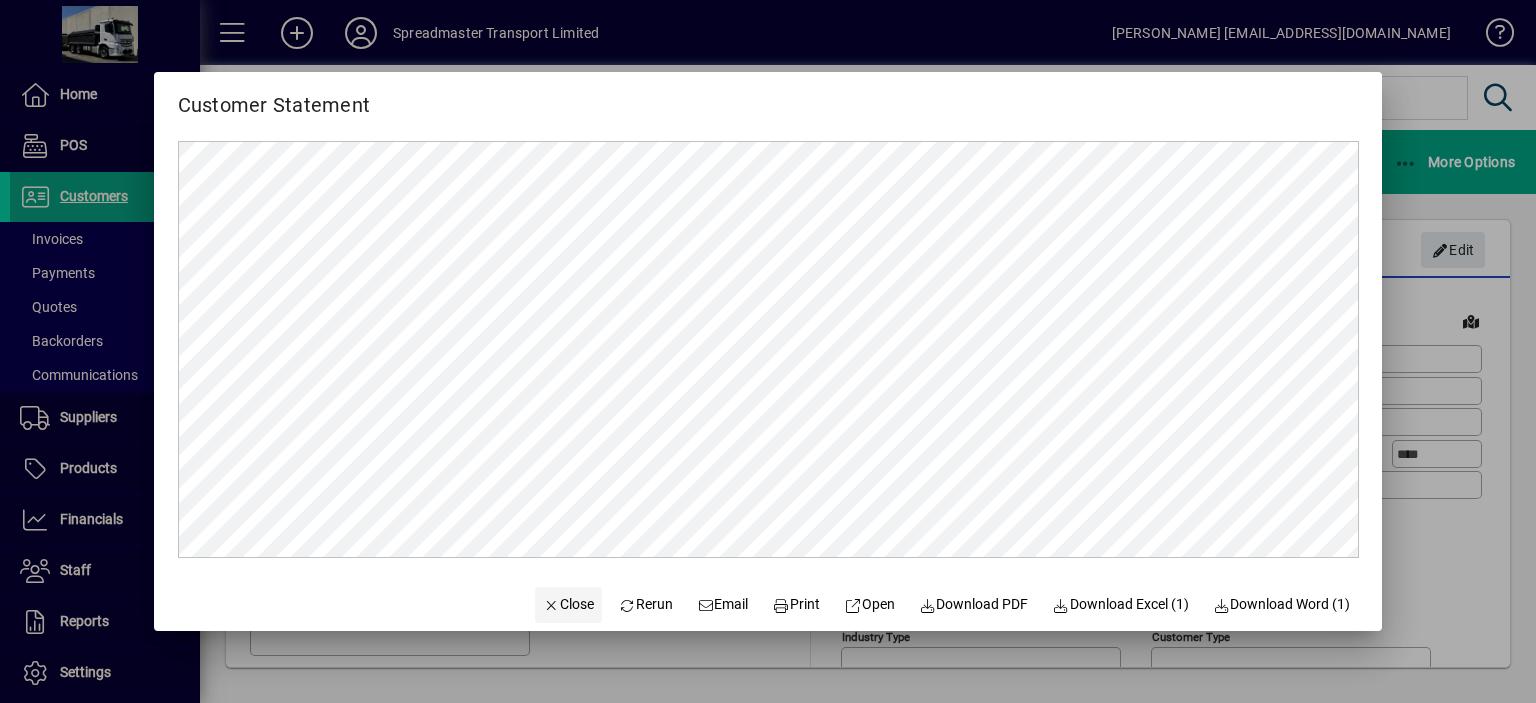 click on "Close" 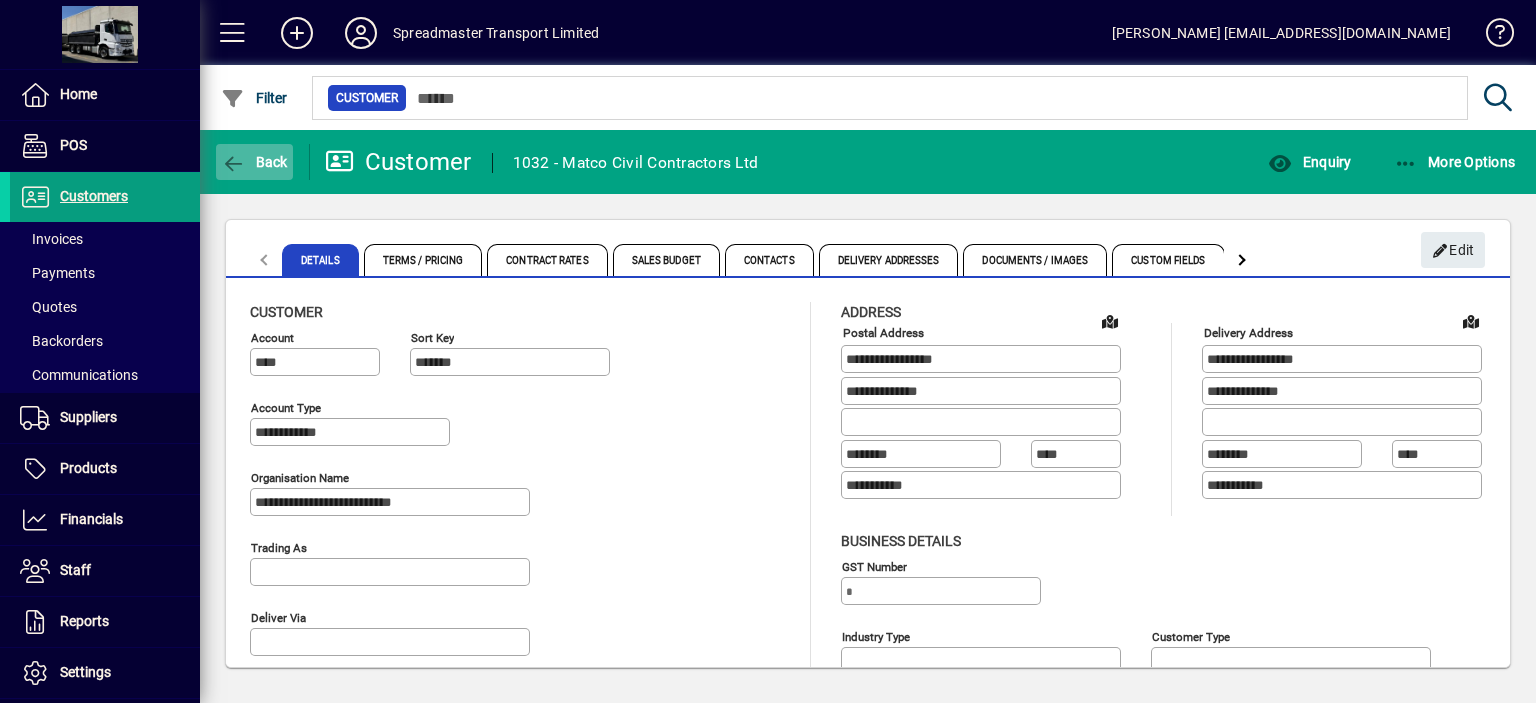 click on "Back" 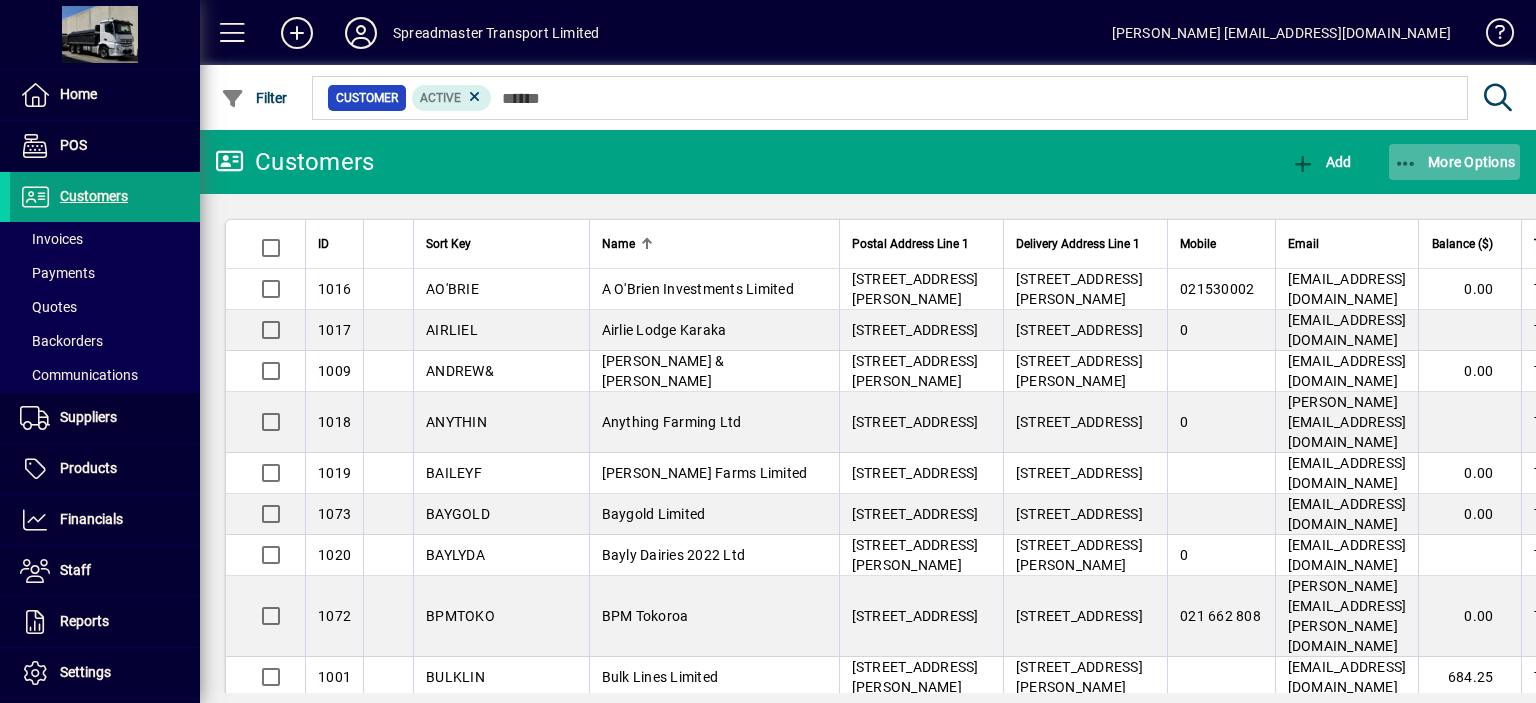 click on "More Options" 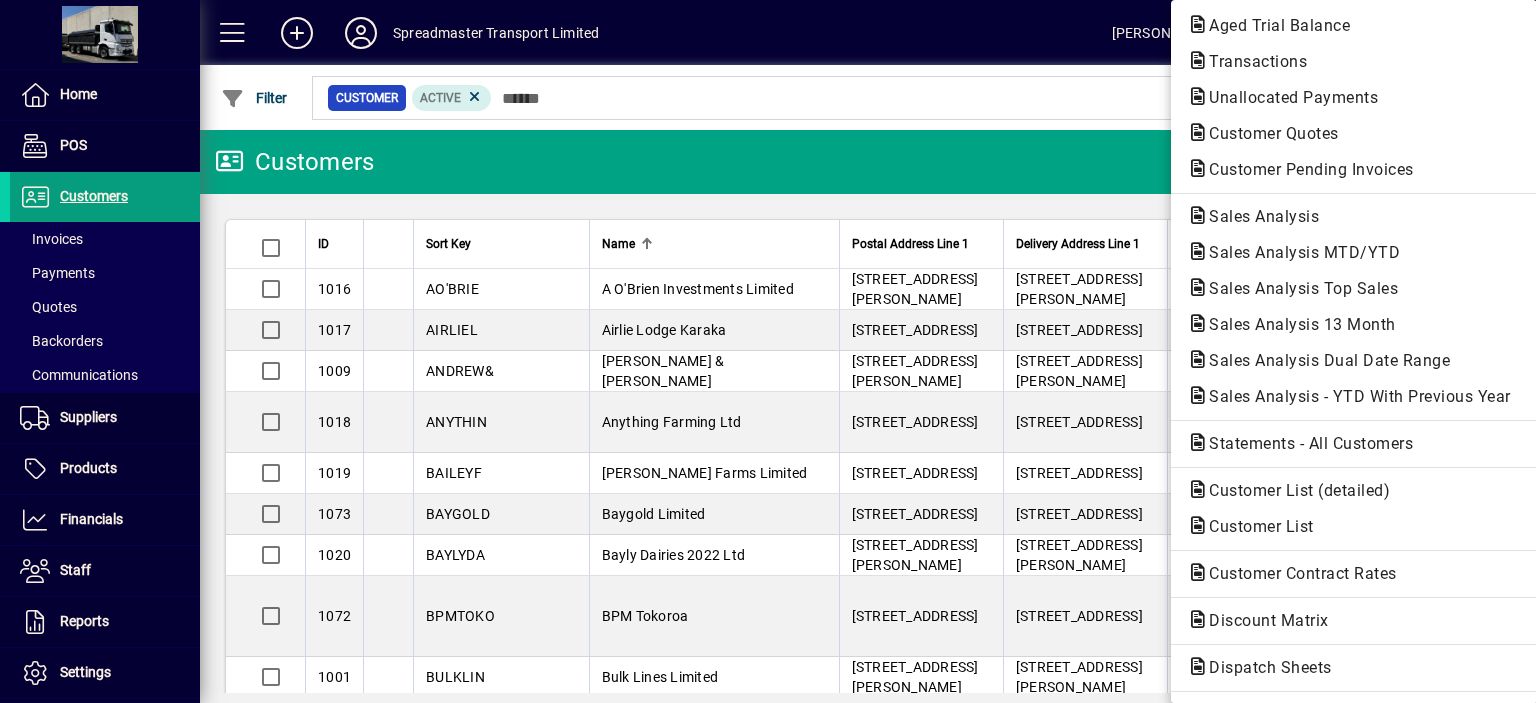 click at bounding box center (768, 351) 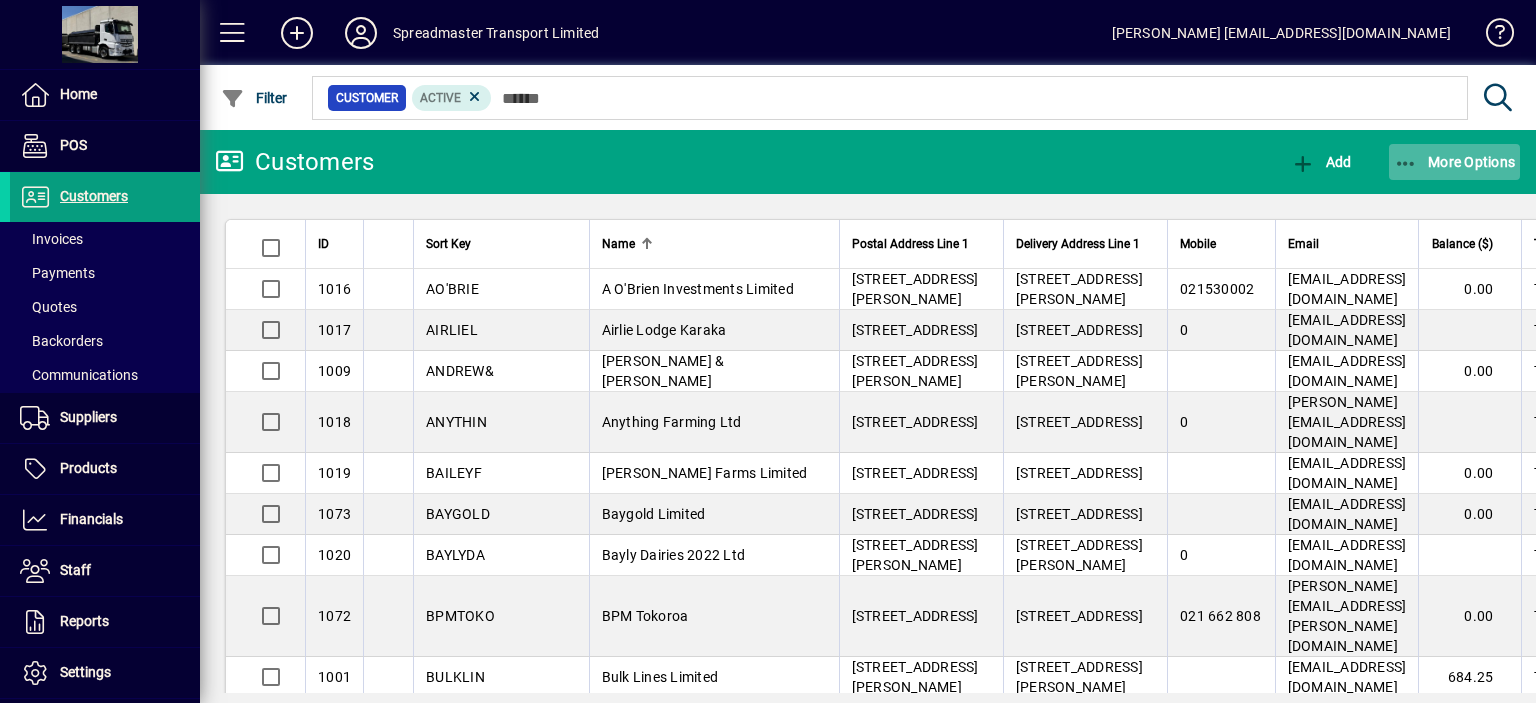 click on "More Options" 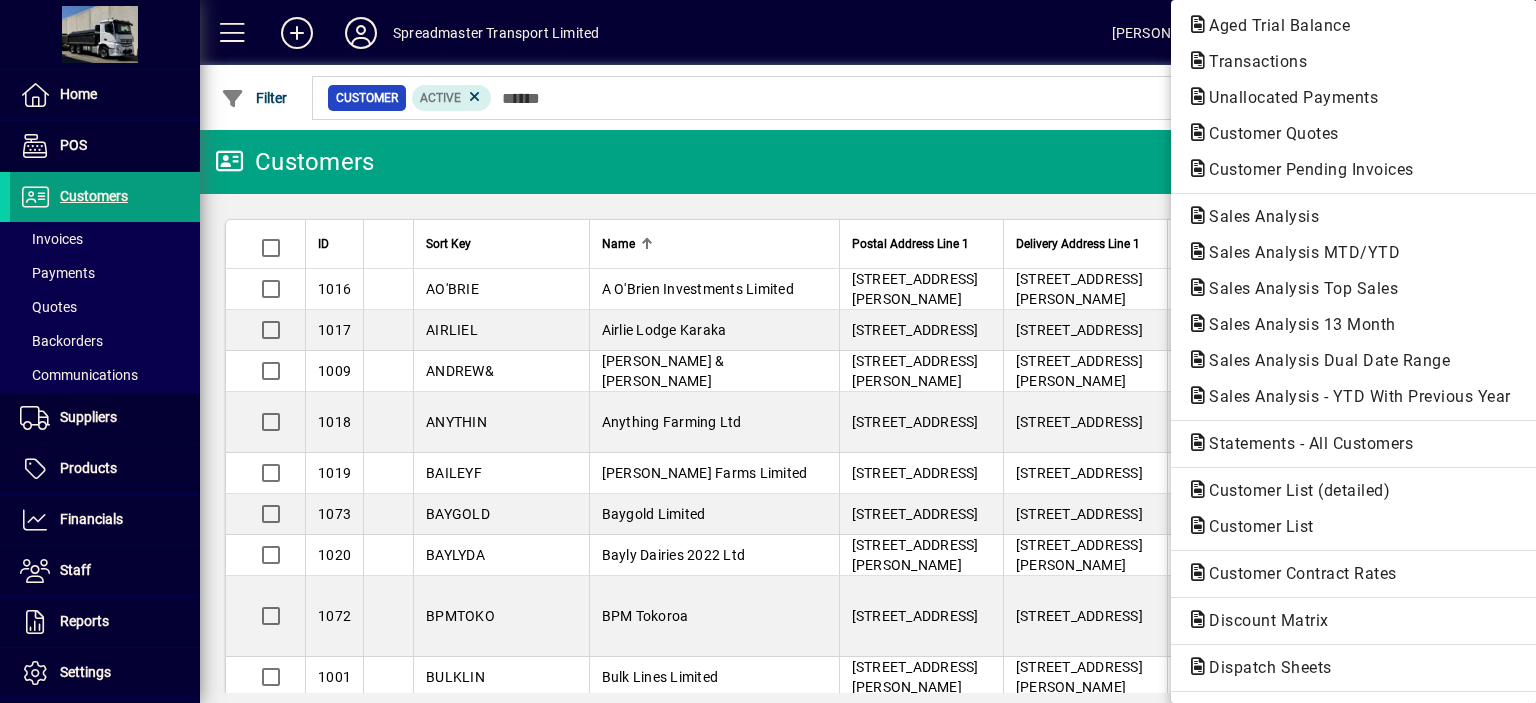 click at bounding box center (768, 351) 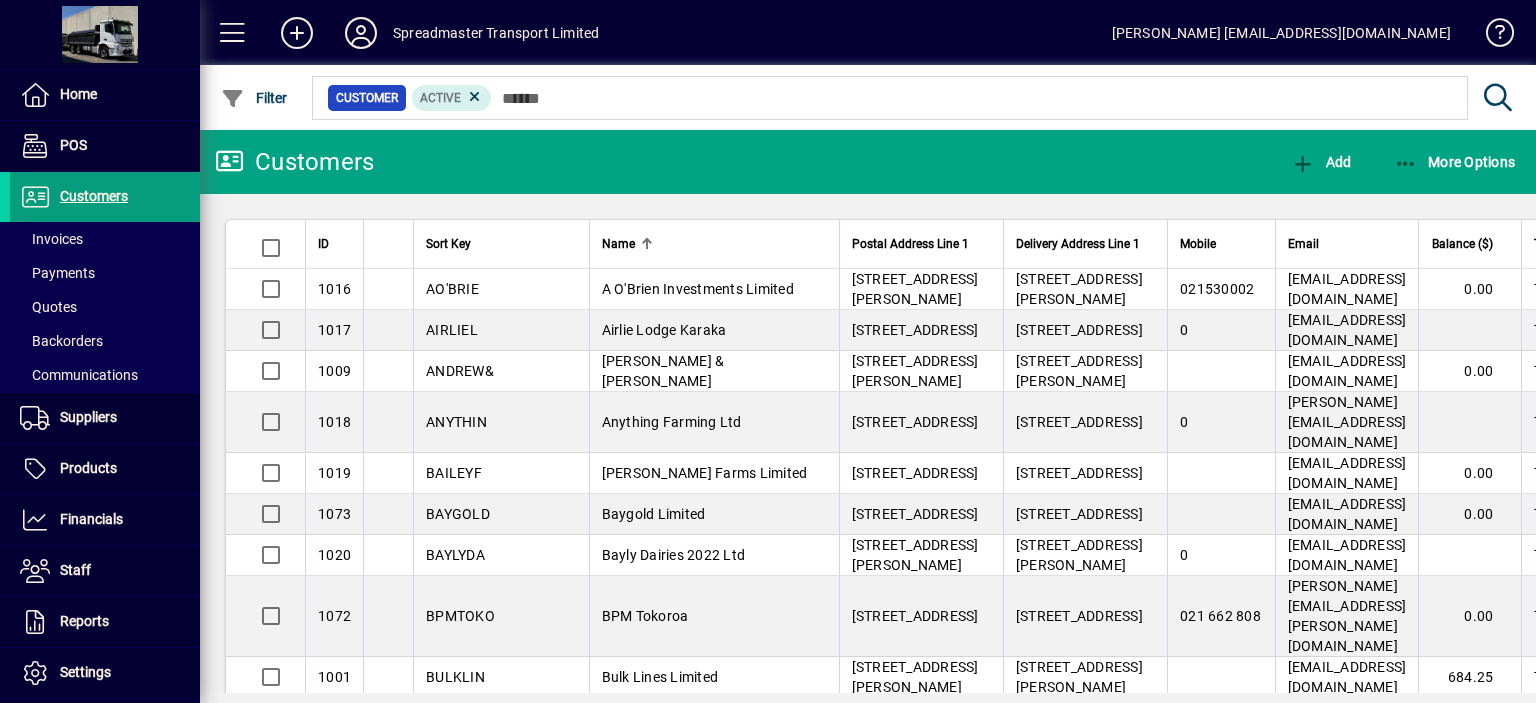 click 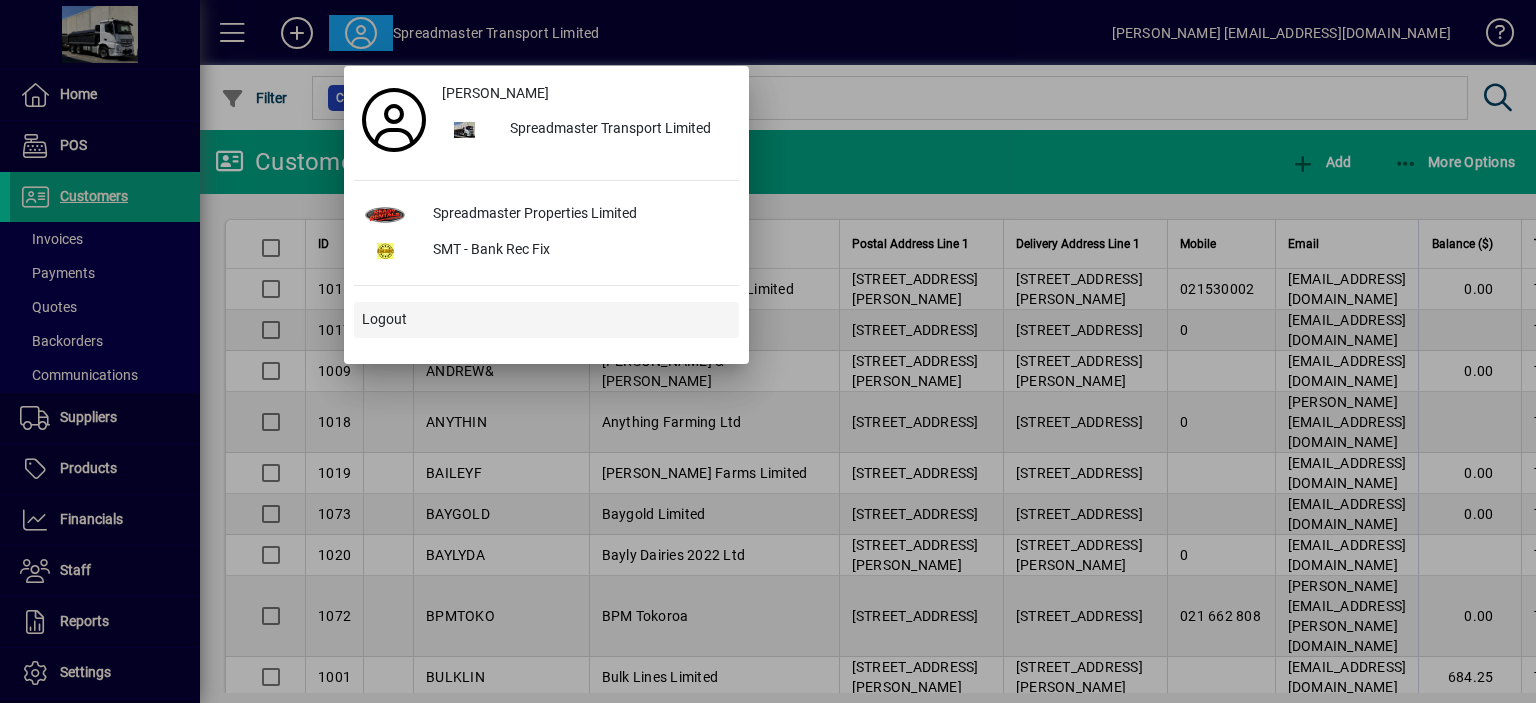 click on "Logout" at bounding box center [384, 319] 